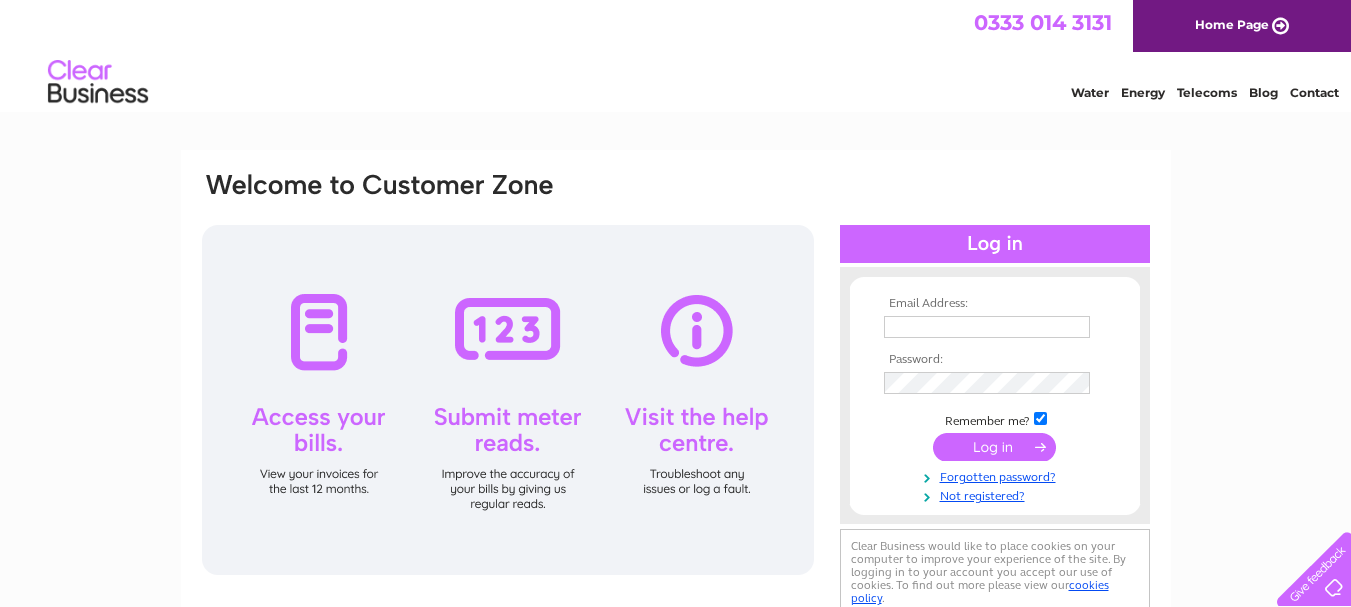 scroll, scrollTop: 0, scrollLeft: 0, axis: both 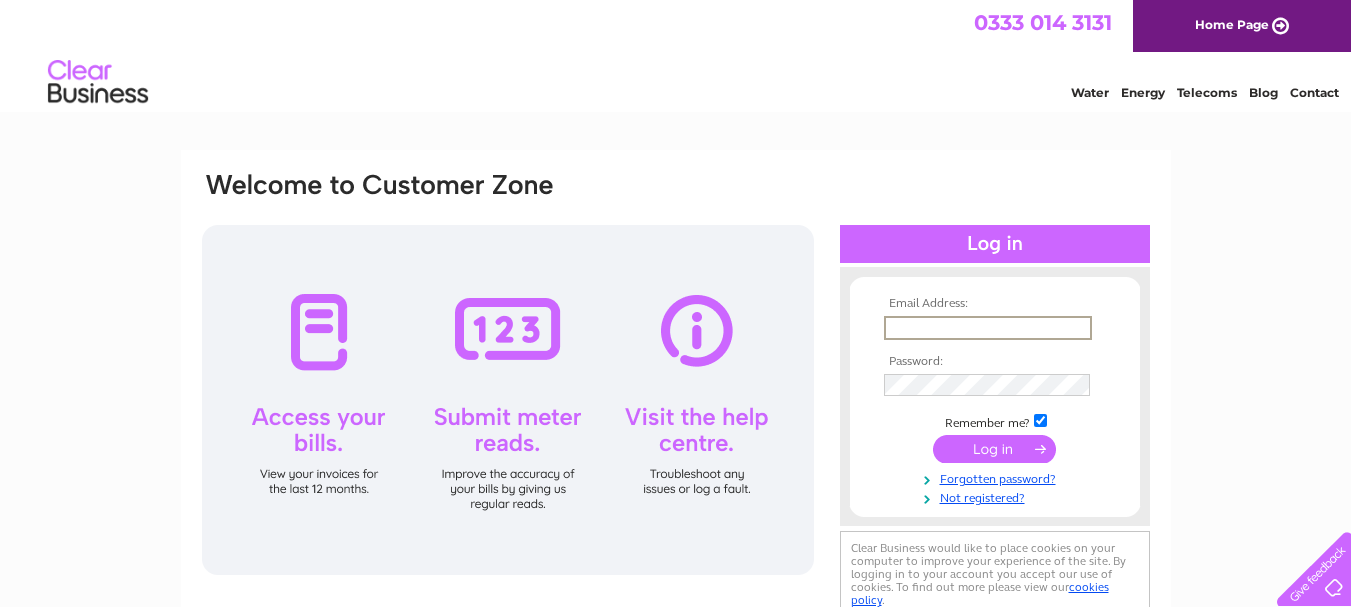 click at bounding box center (988, 328) 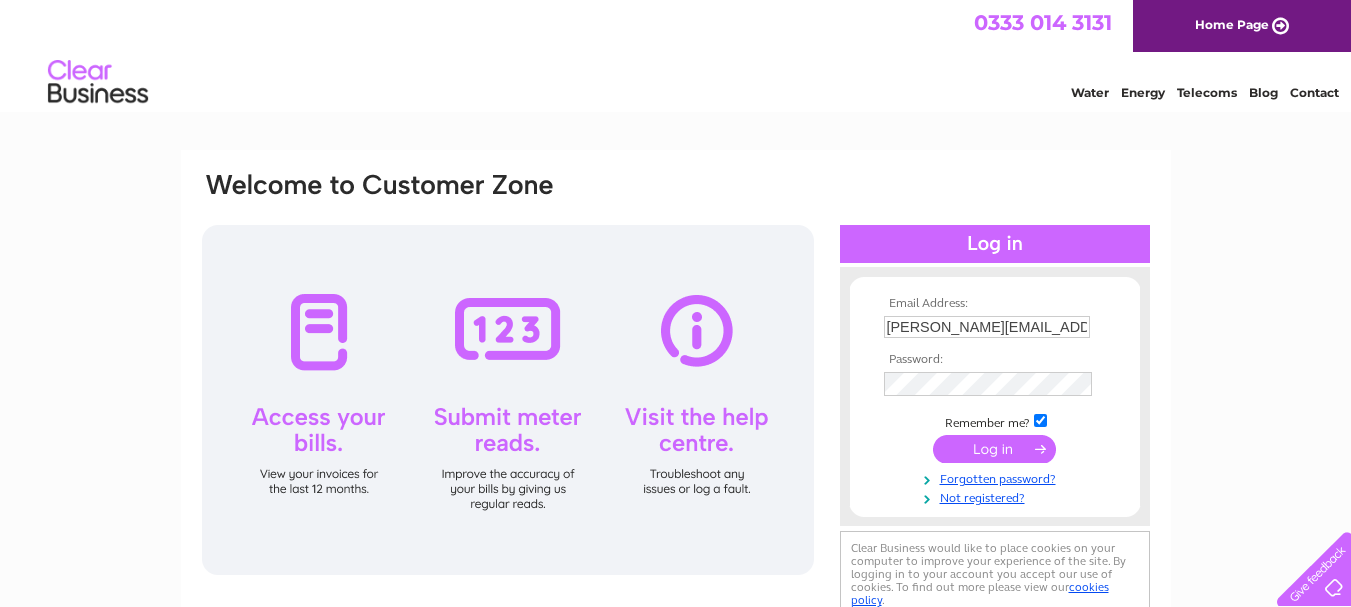 click at bounding box center [994, 449] 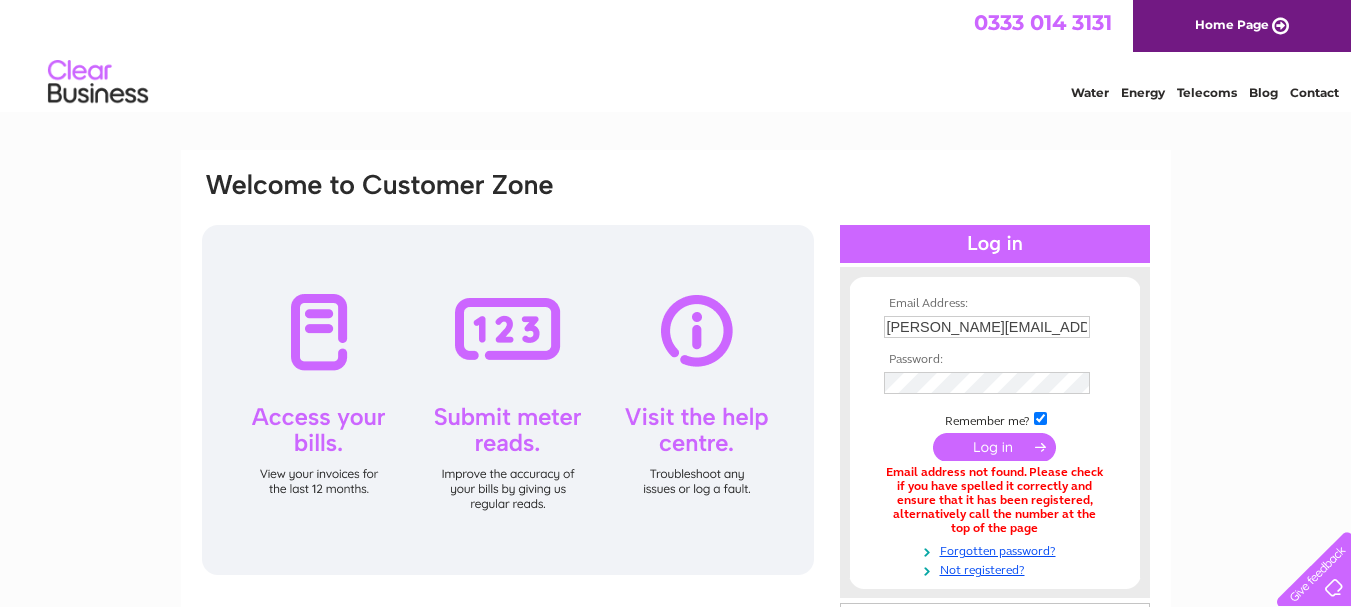 scroll, scrollTop: 0, scrollLeft: 0, axis: both 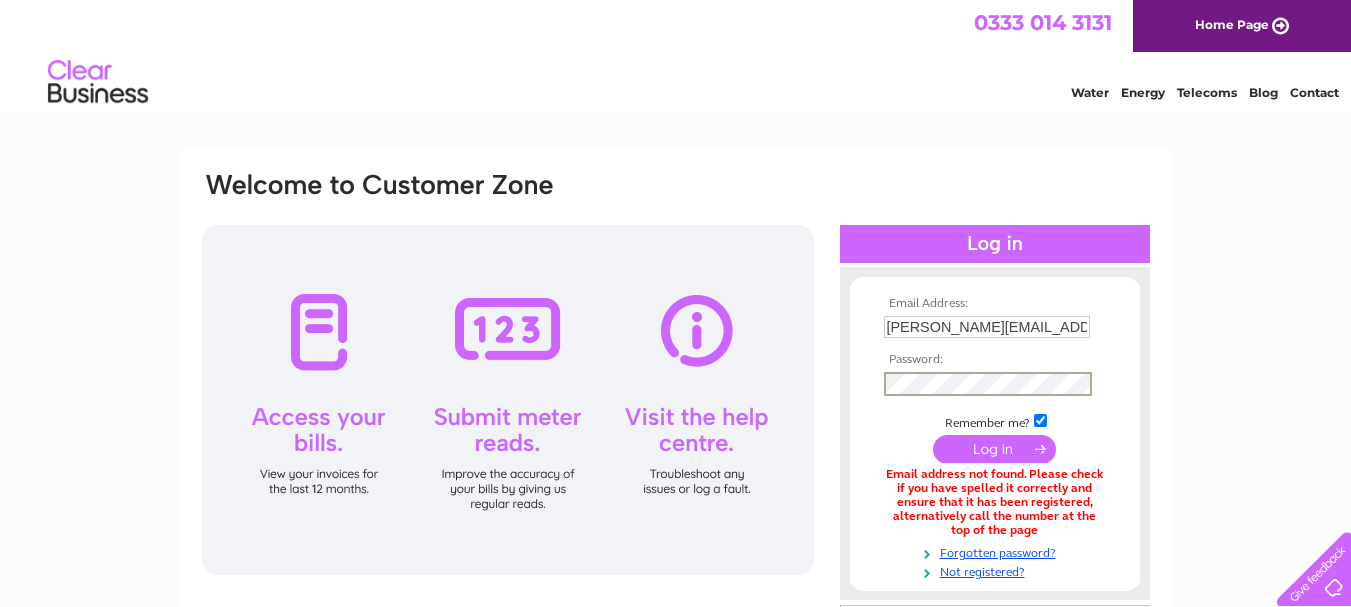 click at bounding box center (994, 449) 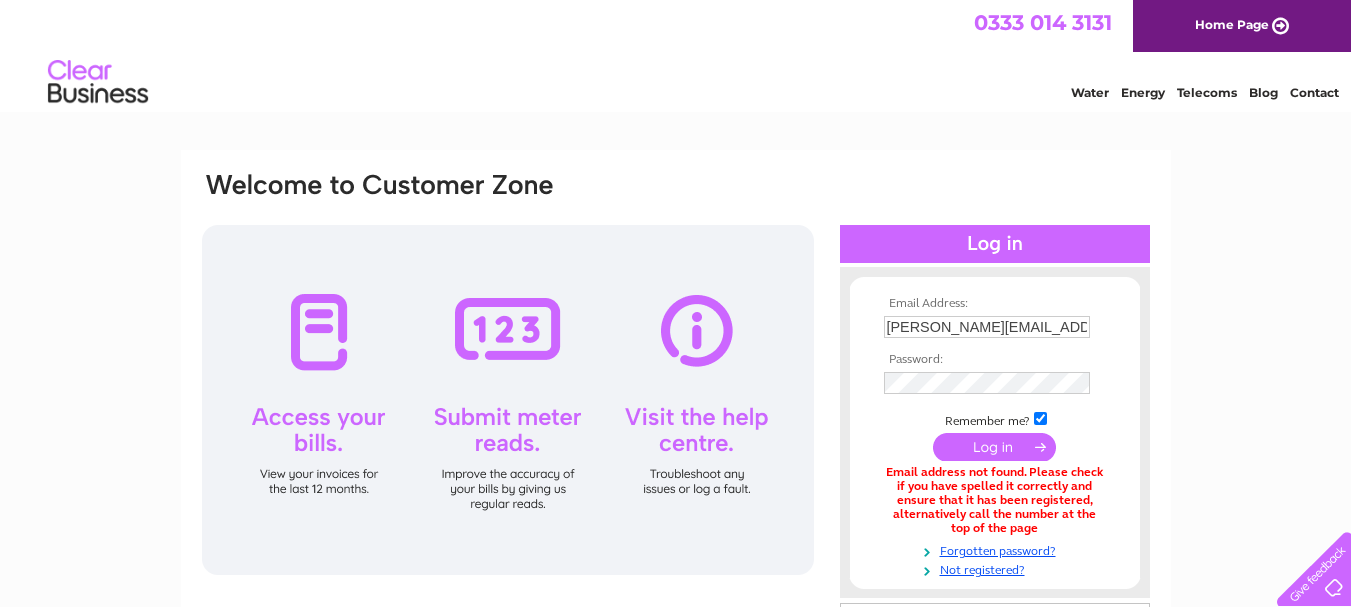 scroll, scrollTop: 0, scrollLeft: 0, axis: both 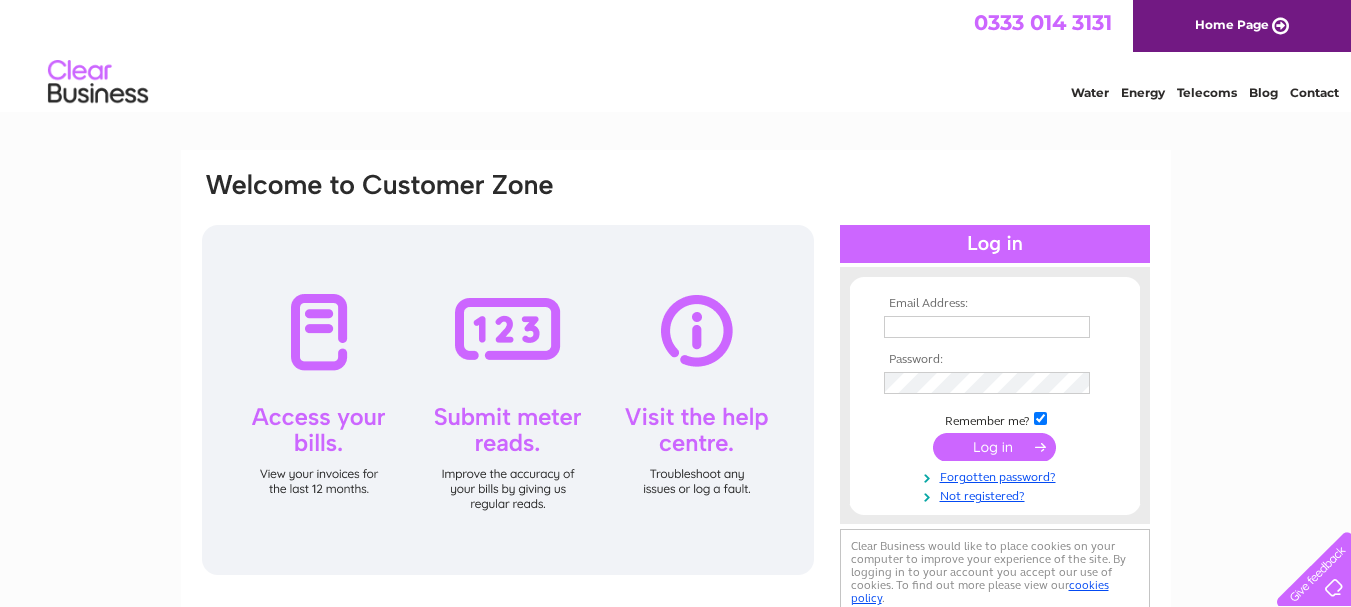 type on "[PERSON_NAME][EMAIL_ADDRESS][DOMAIN_NAME]" 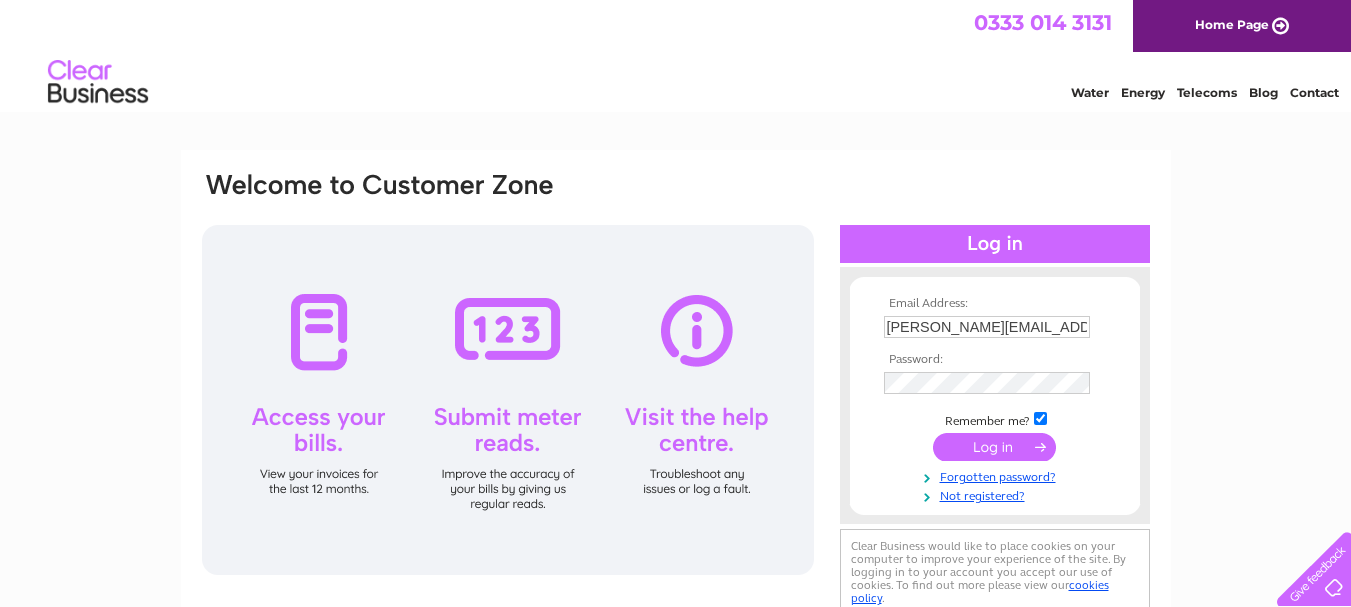 click at bounding box center (994, 447) 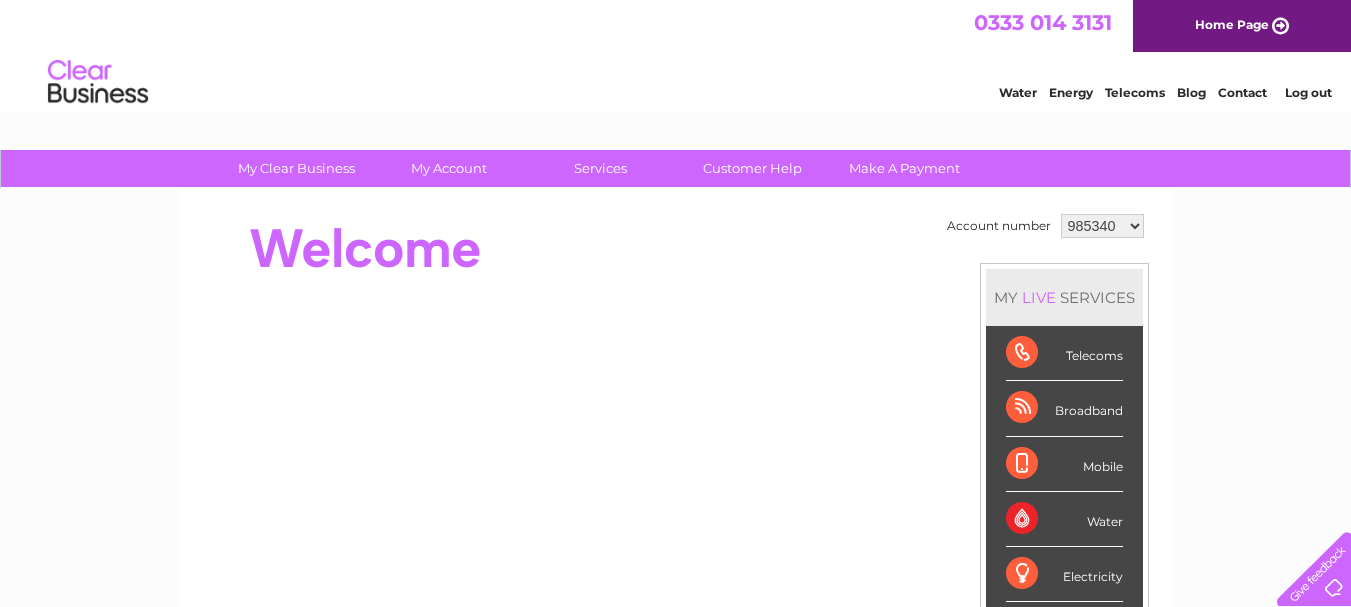 scroll, scrollTop: 0, scrollLeft: 0, axis: both 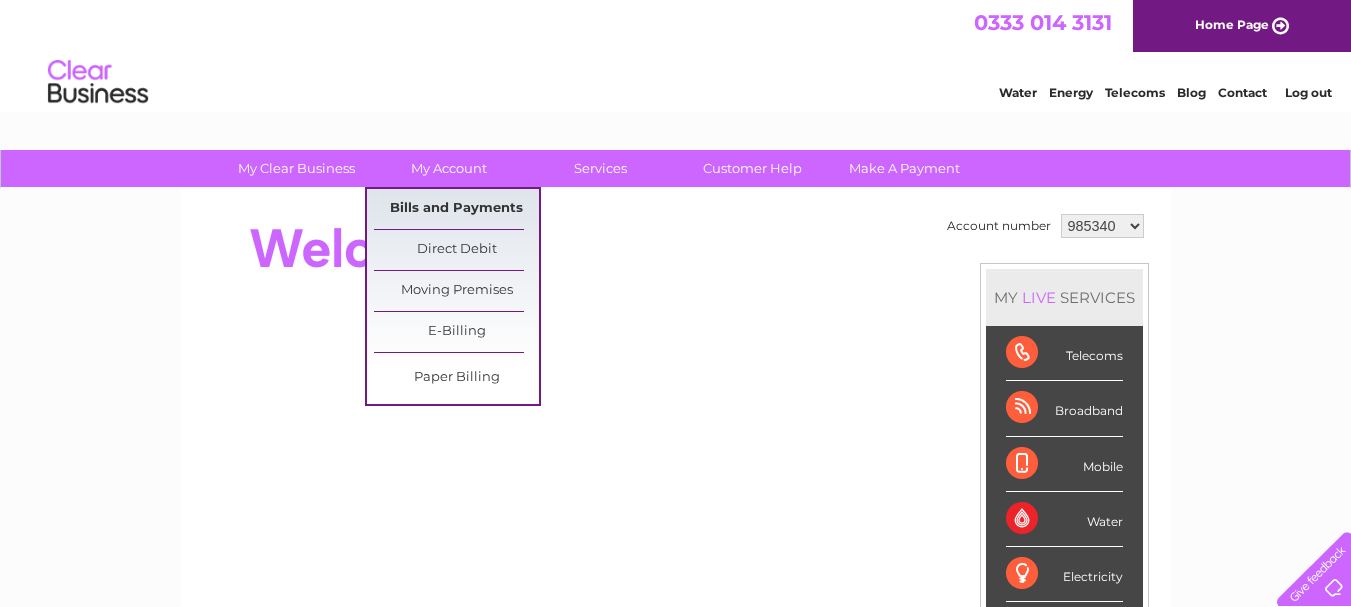 click on "Bills and Payments" at bounding box center (456, 209) 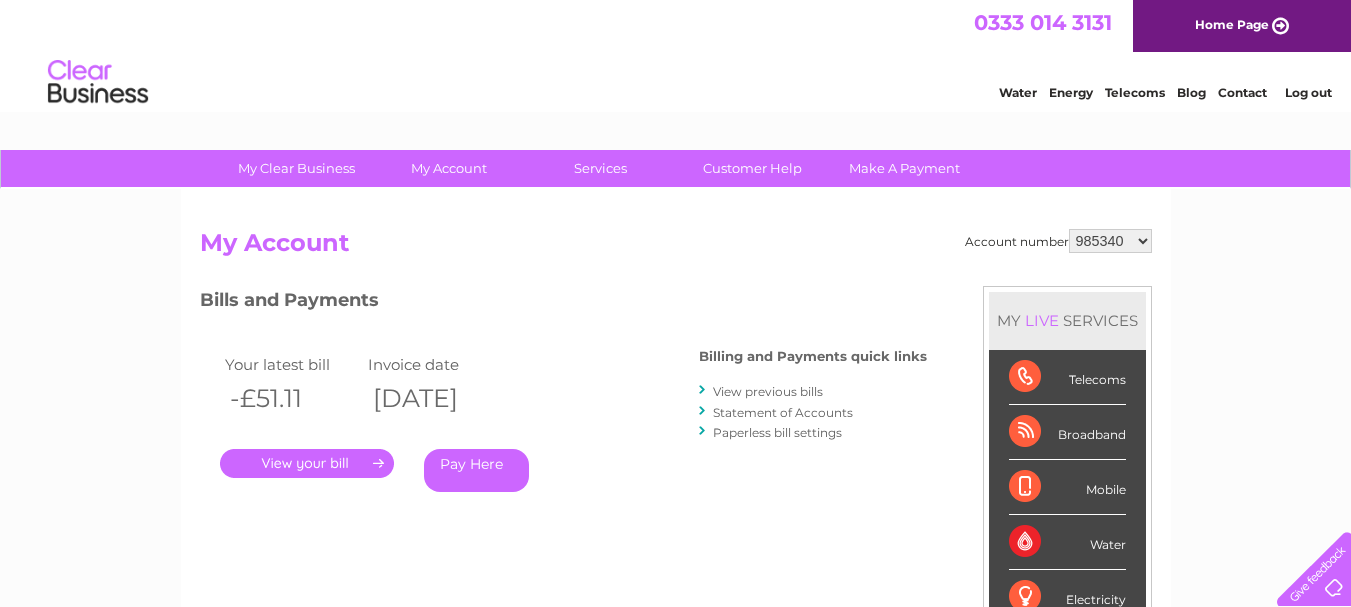 scroll, scrollTop: 0, scrollLeft: 0, axis: both 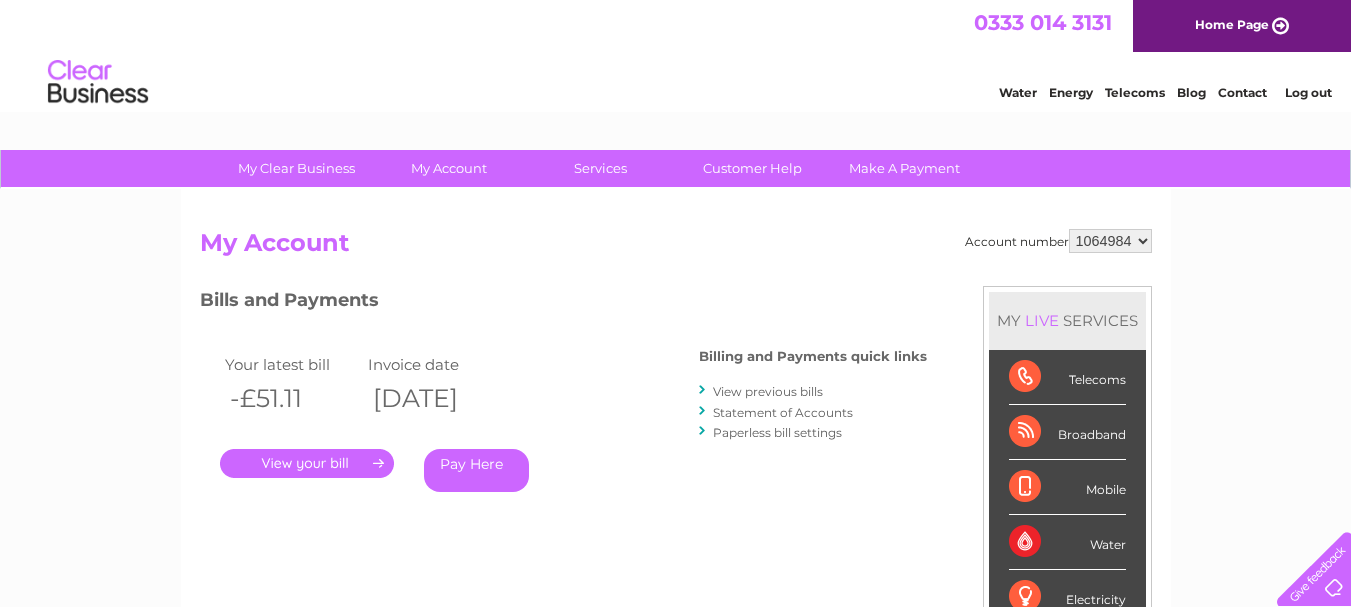 click on "985340
985341
985349
985350
985351
985352
985353
985354
985356
985357
985359
1064815
1064984" at bounding box center (1110, 241) 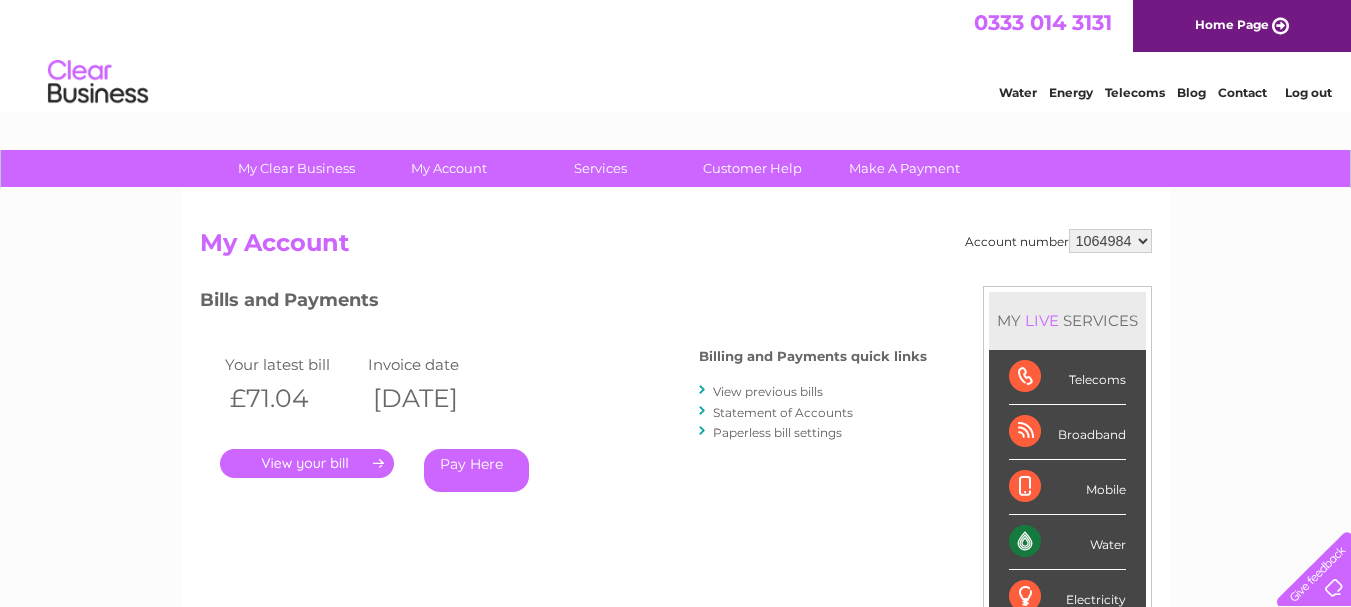 scroll, scrollTop: 0, scrollLeft: 0, axis: both 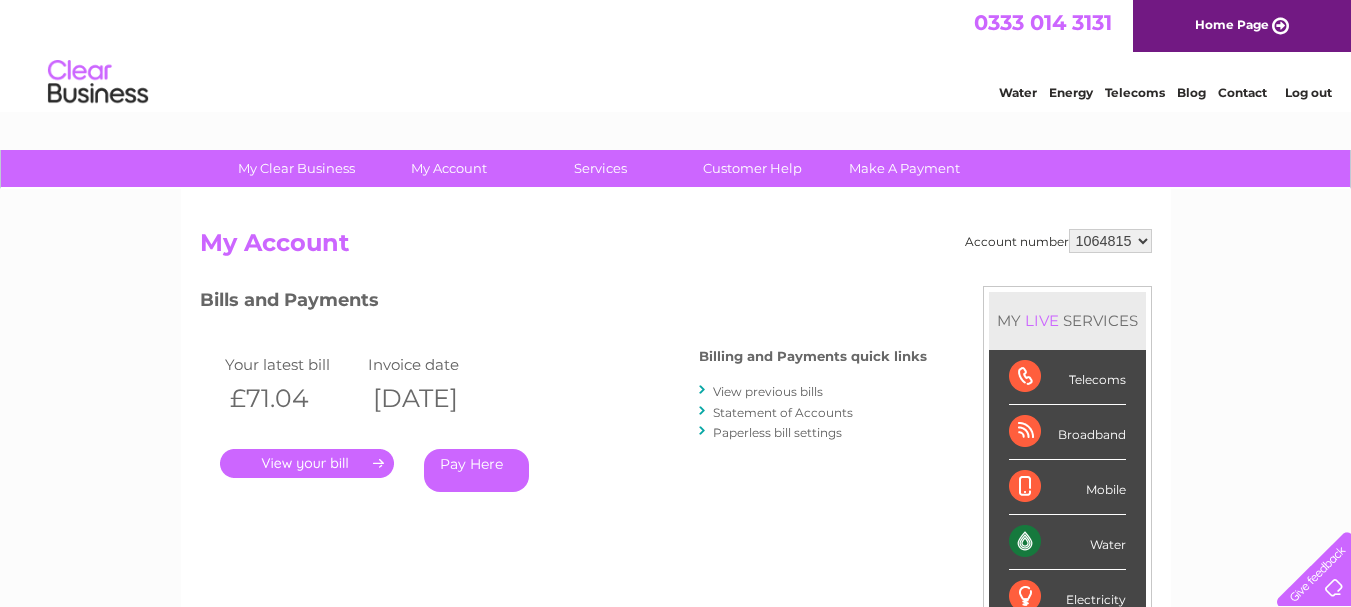 click on "985340
985341
985349
985350
985351
985352
985353
985354
985356
985357
985359
1064815
1064984" at bounding box center (1110, 241) 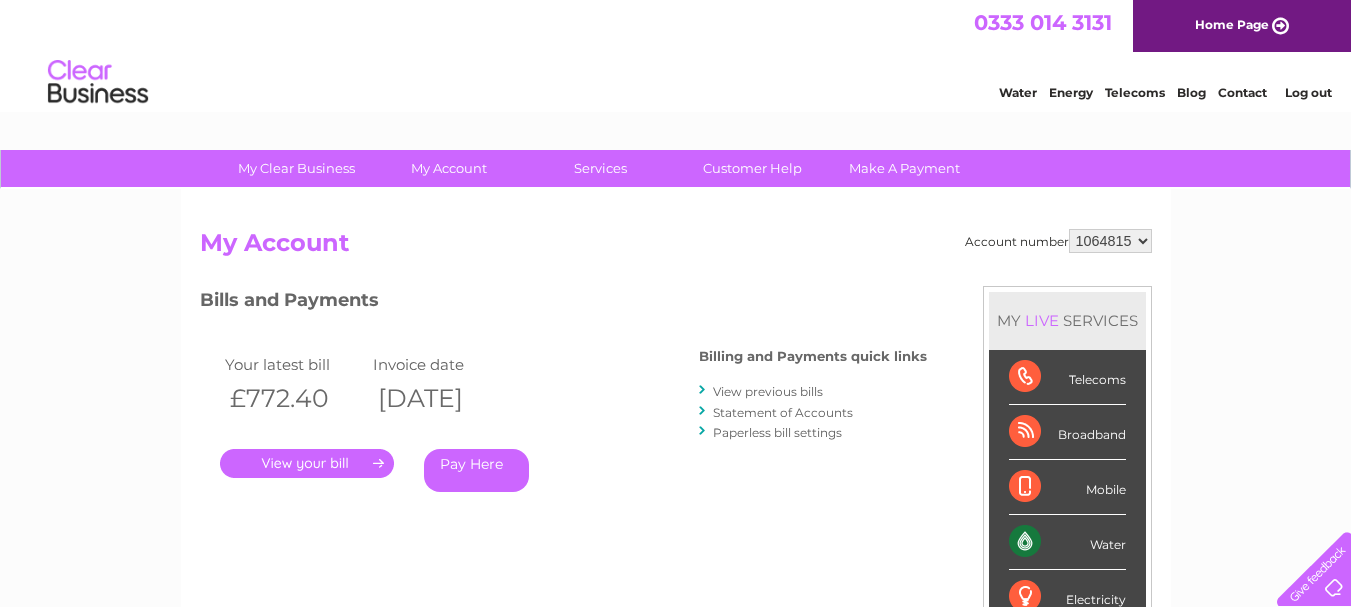 scroll, scrollTop: 0, scrollLeft: 0, axis: both 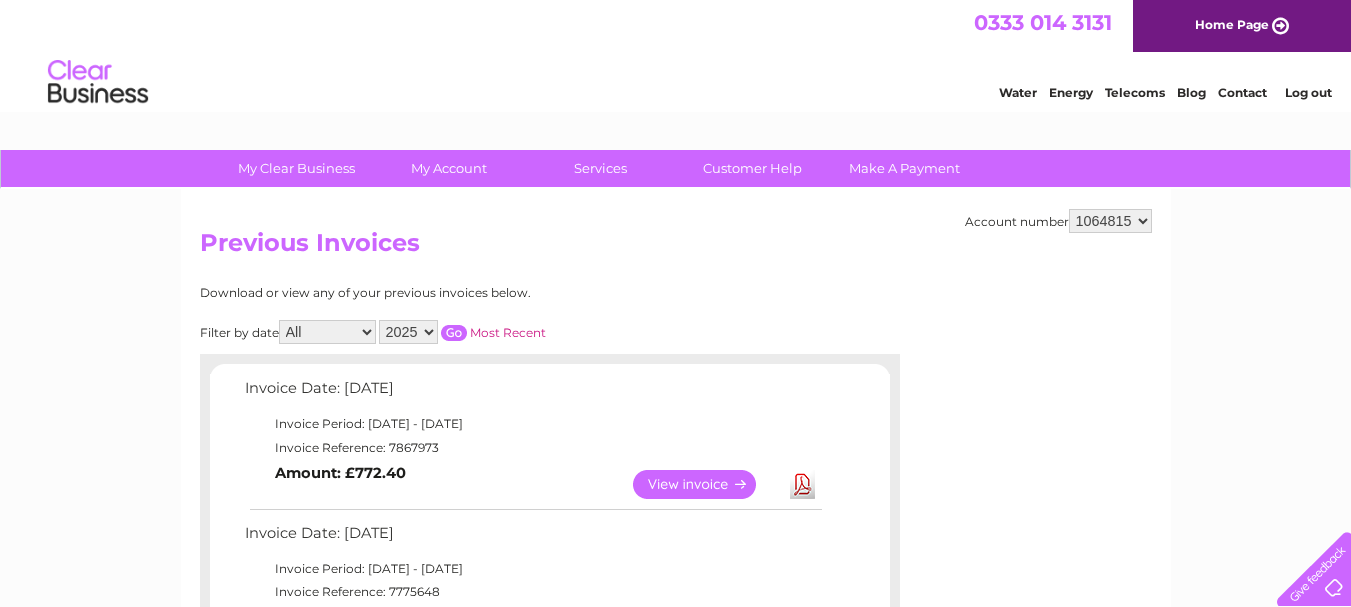 click on "All
January
February
March
April
May
June
July
August
September
October
November
December" at bounding box center (327, 332) 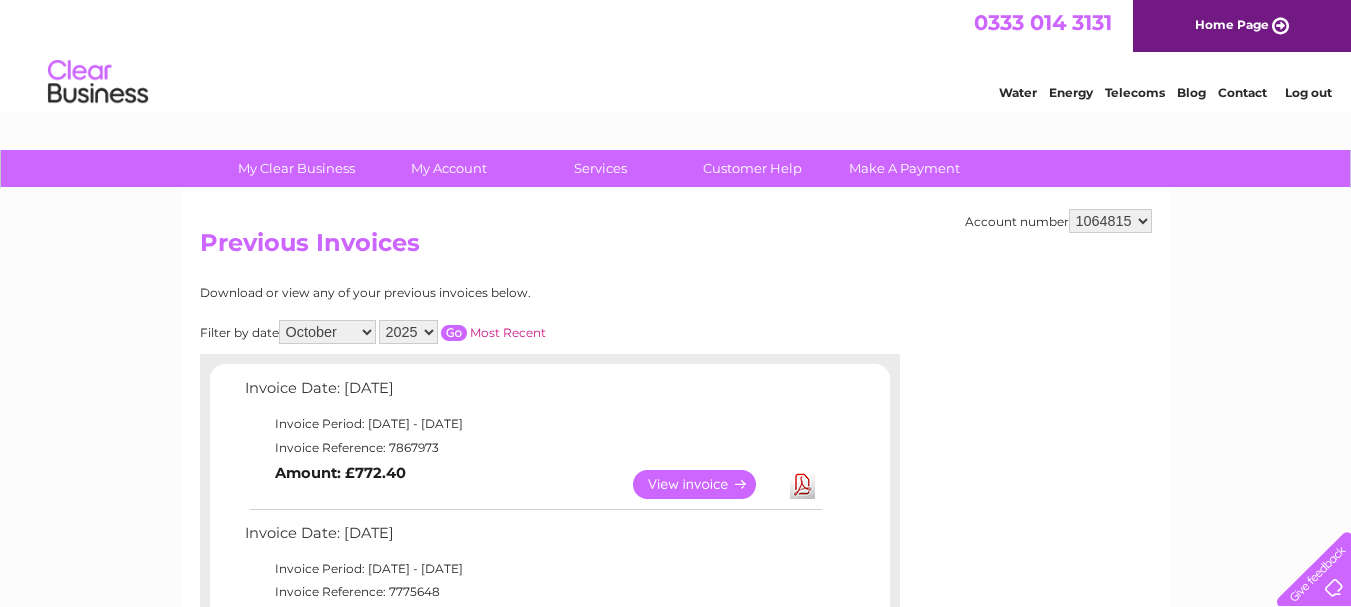 click on "All
January
February
March
April
May
June
July
August
September
October
November
December" at bounding box center [327, 332] 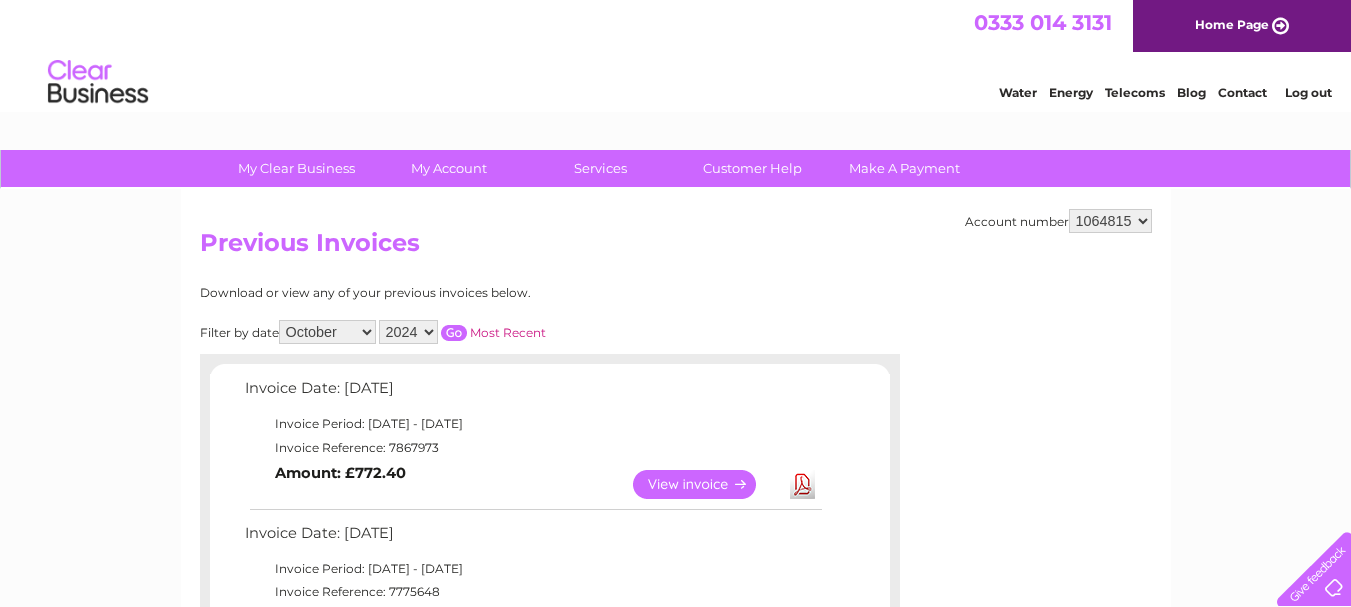click on "2025
2024
2023
2022" at bounding box center [408, 332] 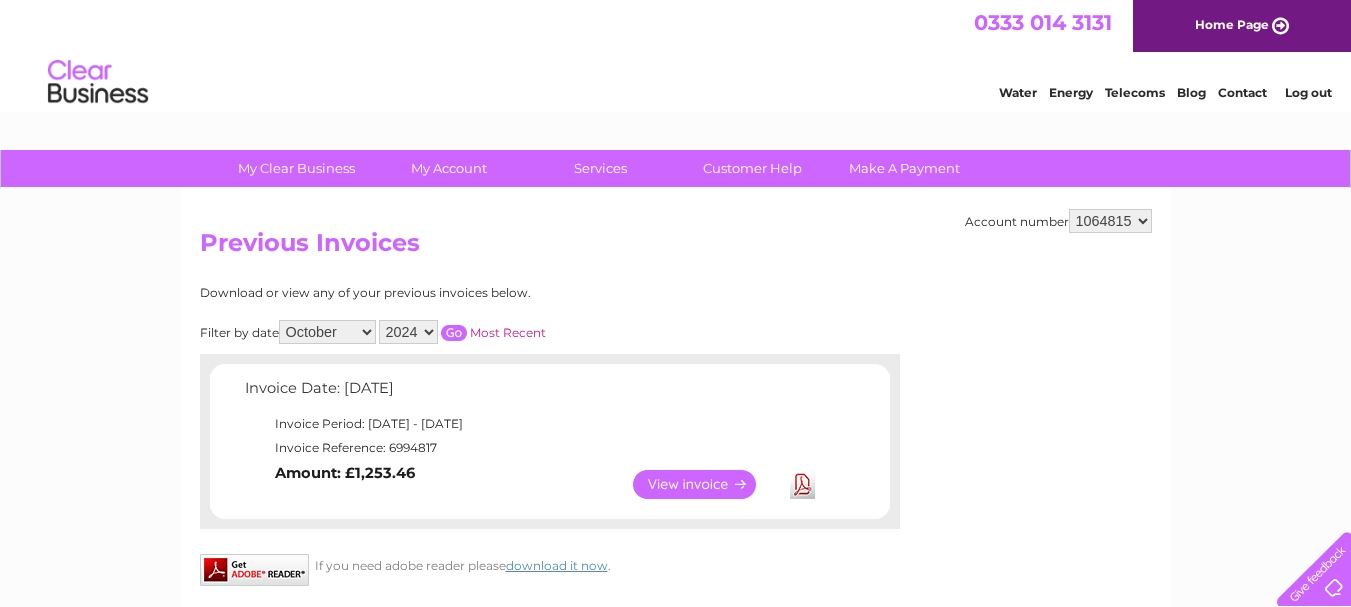 click on "Download" at bounding box center [802, 484] 